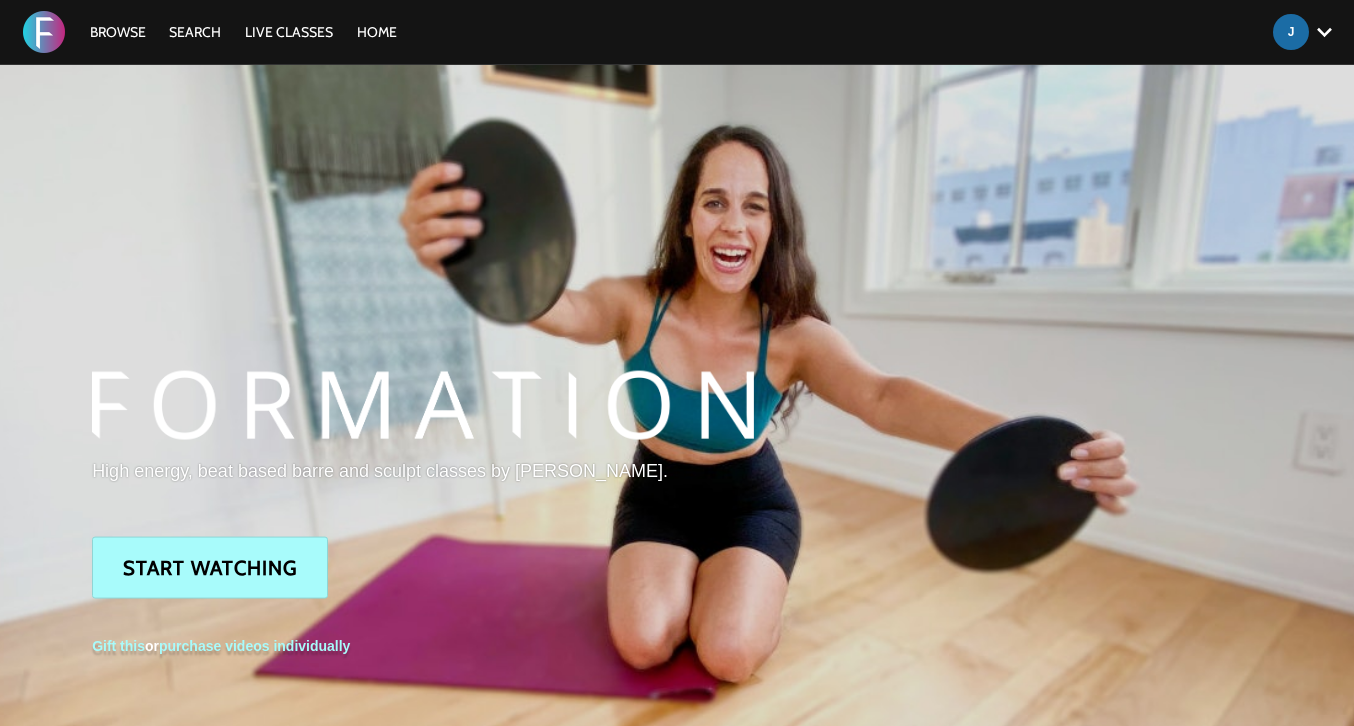 scroll, scrollTop: 0, scrollLeft: 0, axis: both 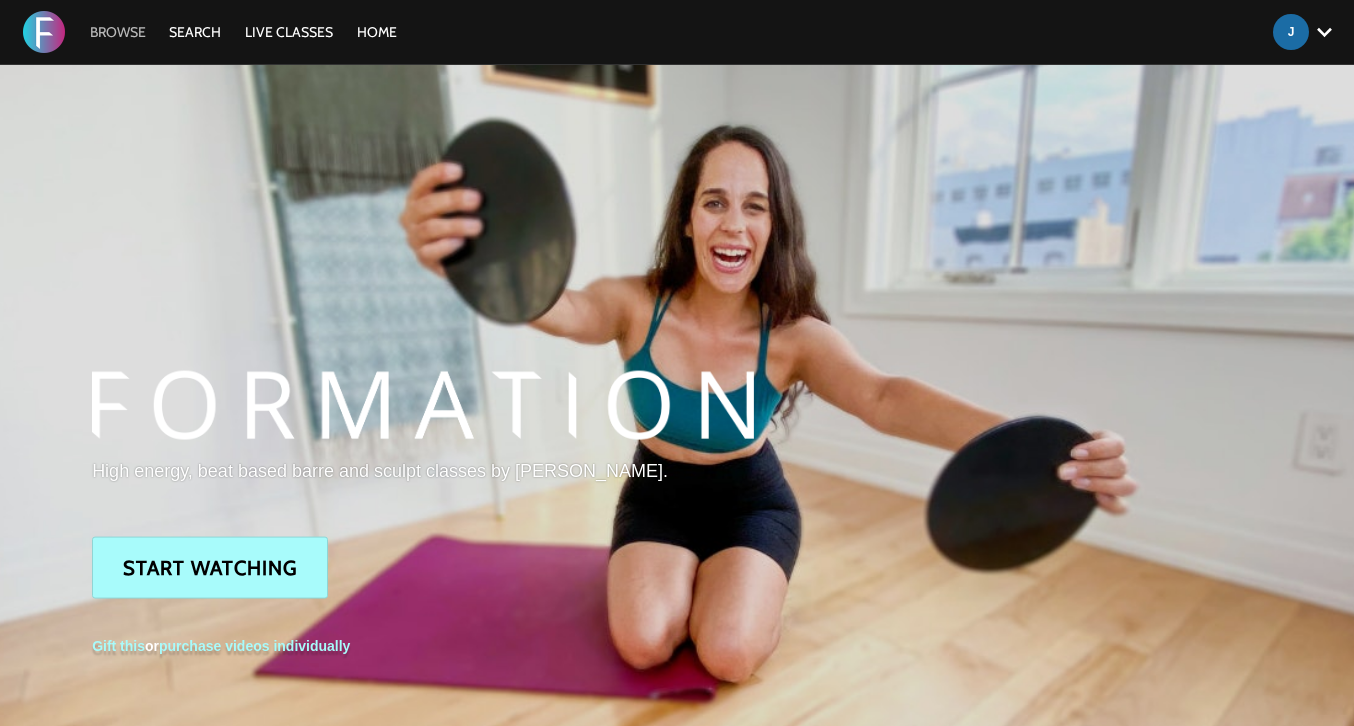 click on "Browse" at bounding box center (118, 32) 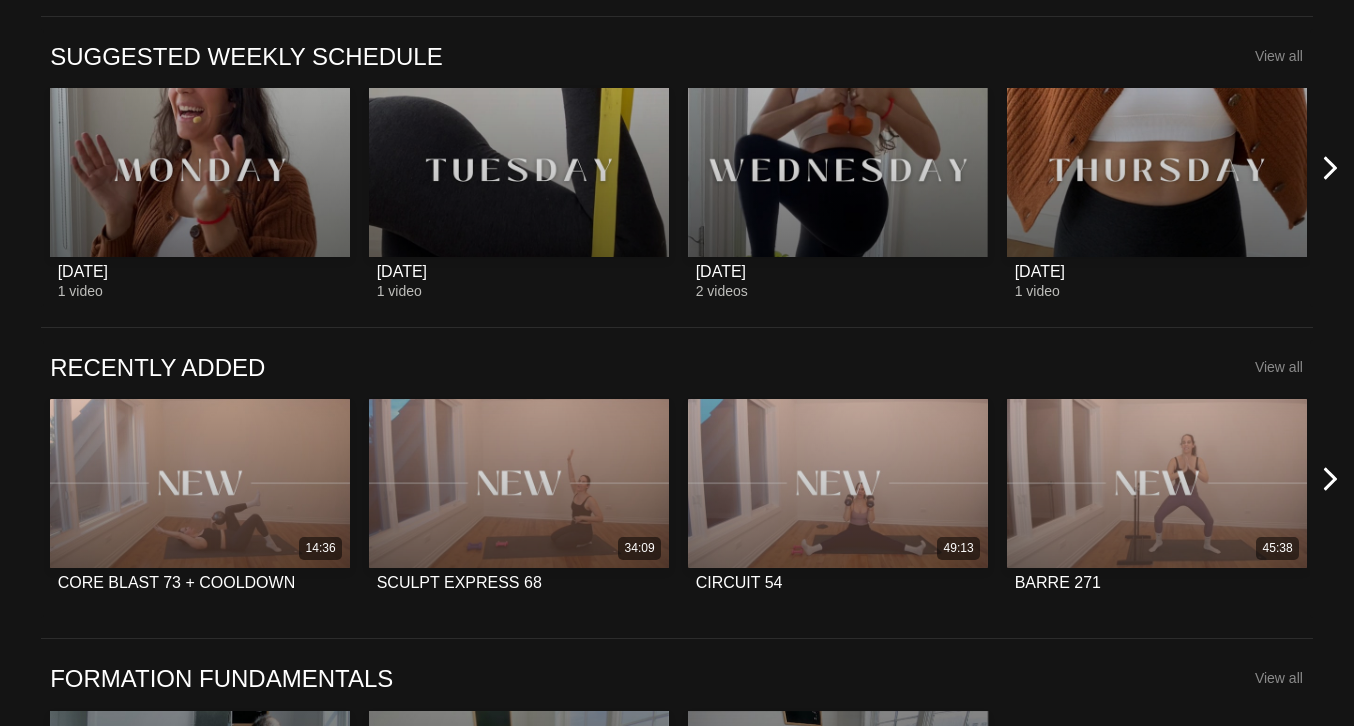scroll, scrollTop: 1180, scrollLeft: 0, axis: vertical 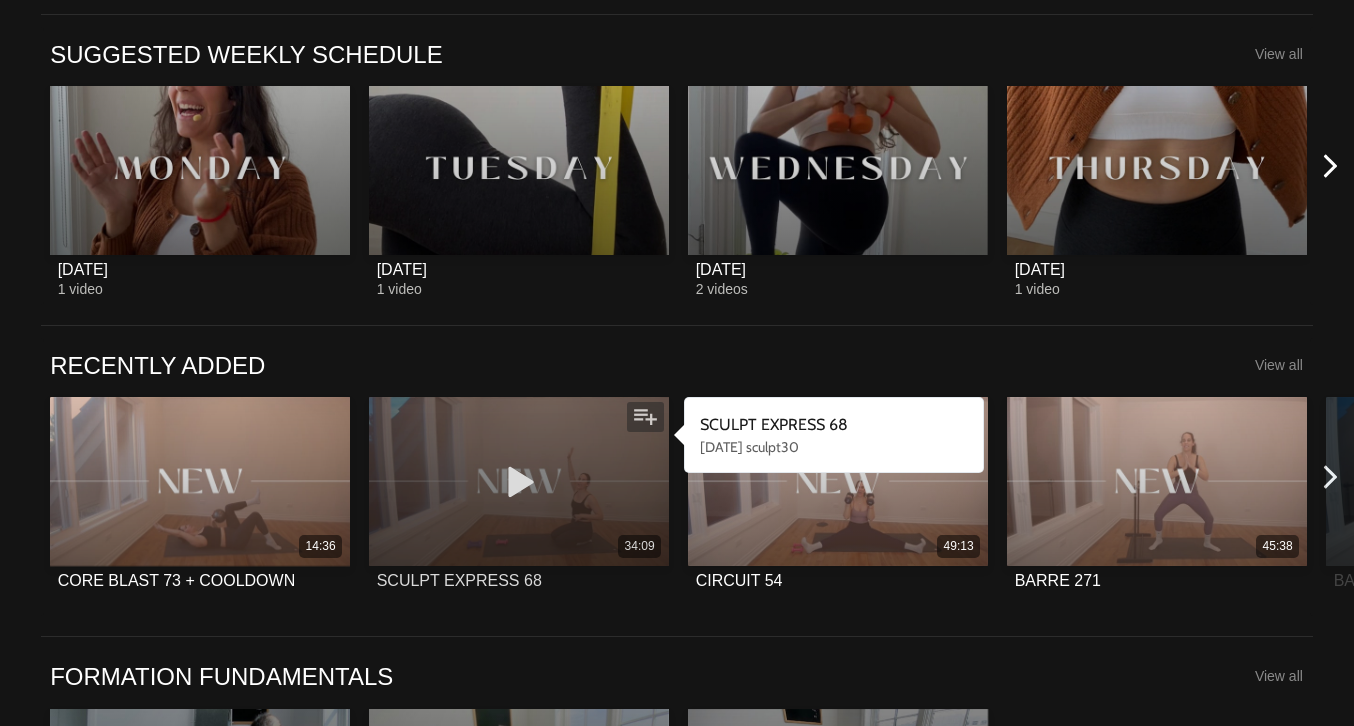 click at bounding box center (519, 481) 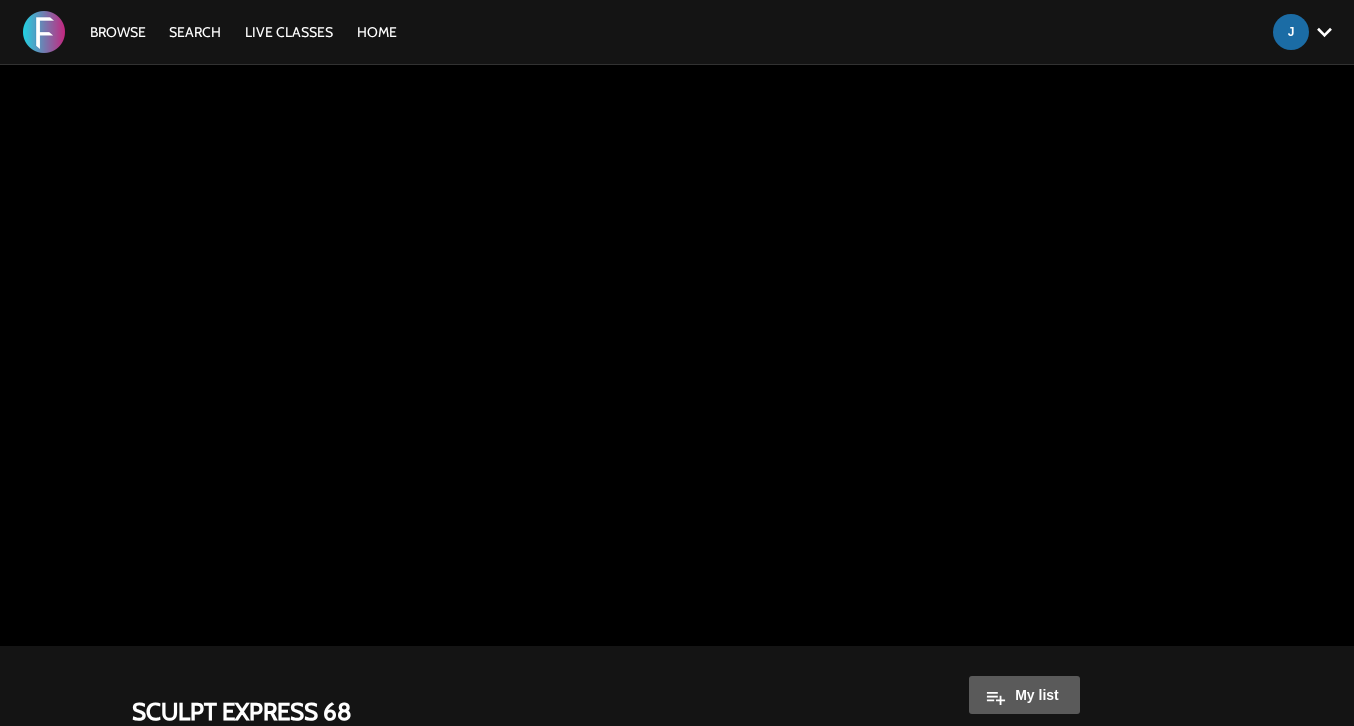 scroll, scrollTop: 0, scrollLeft: 0, axis: both 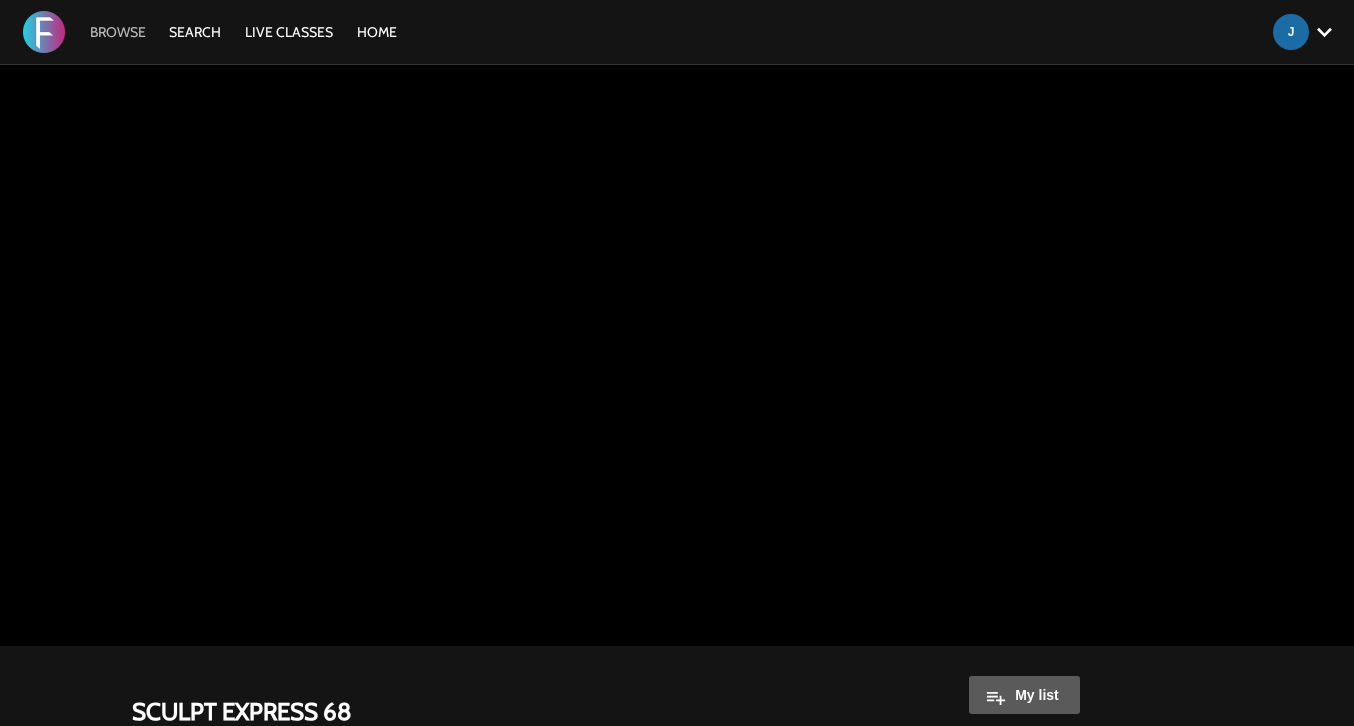 click on "Browse" at bounding box center (118, 32) 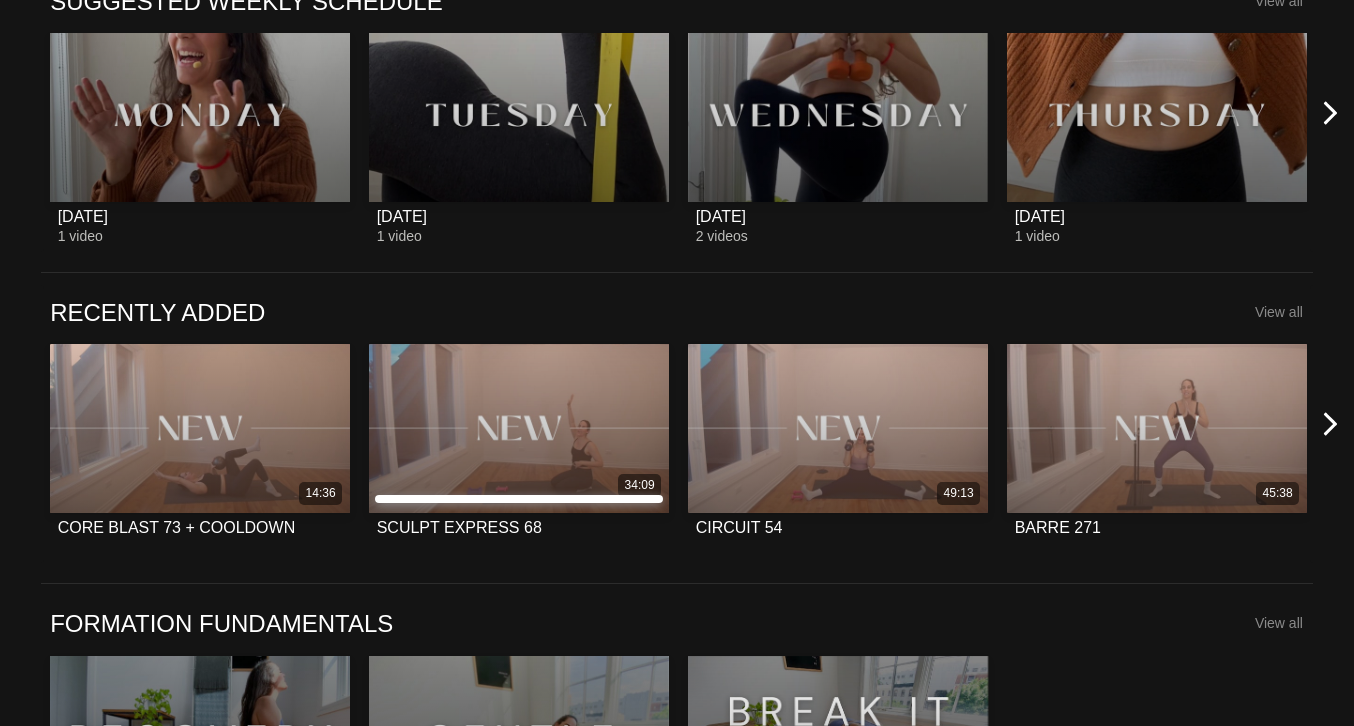 scroll, scrollTop: 1232, scrollLeft: 0, axis: vertical 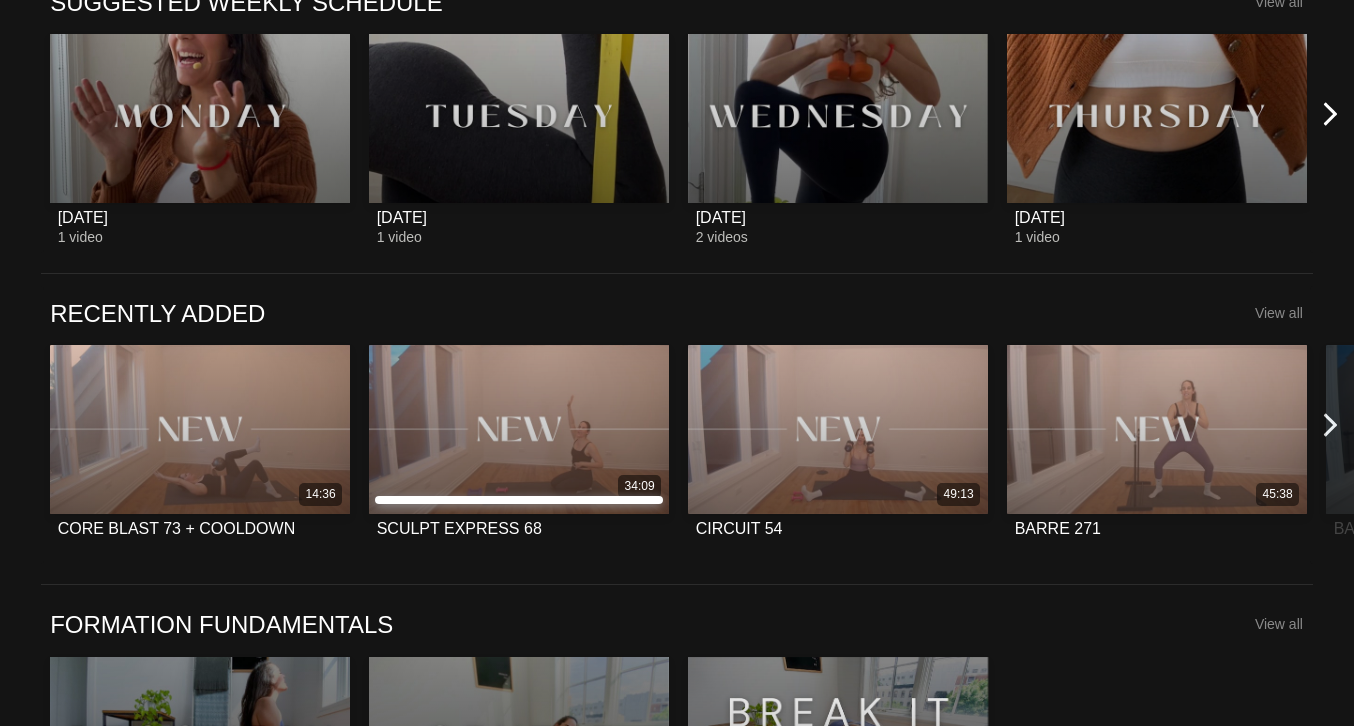 click at bounding box center (1330, 425) 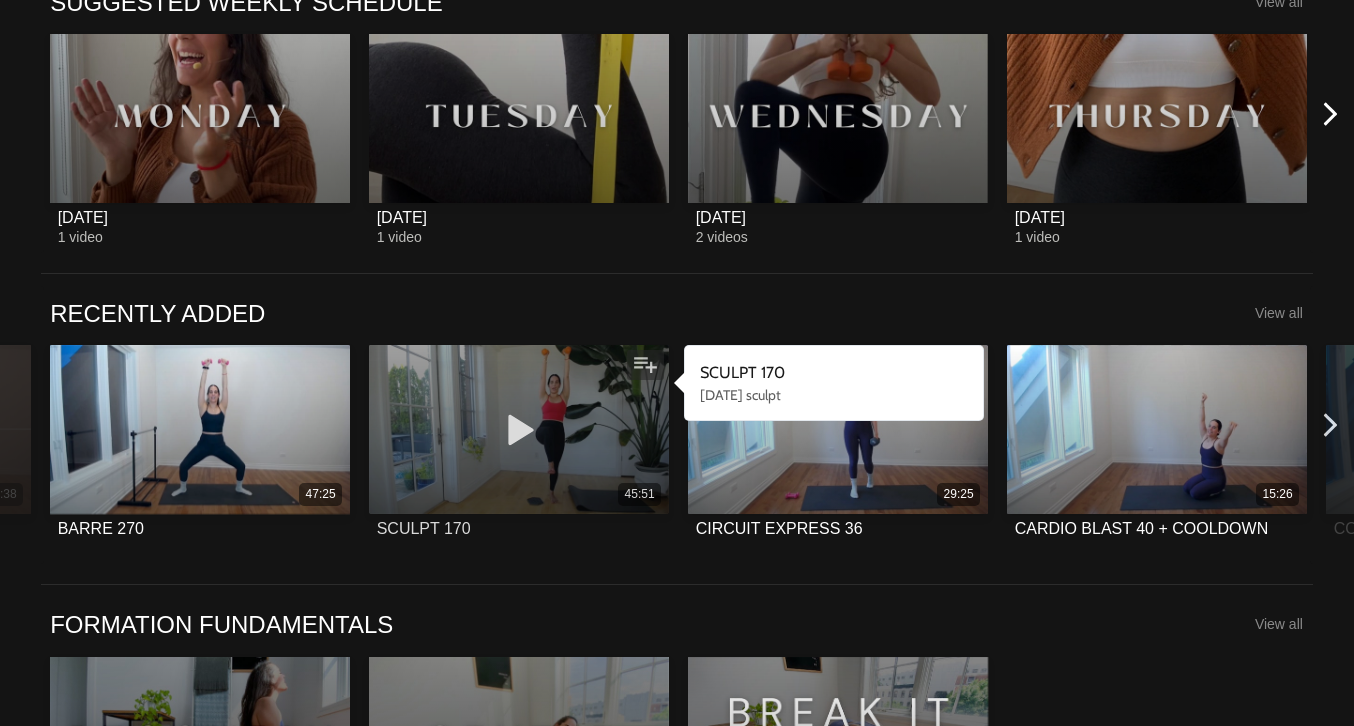 click at bounding box center (519, 429) 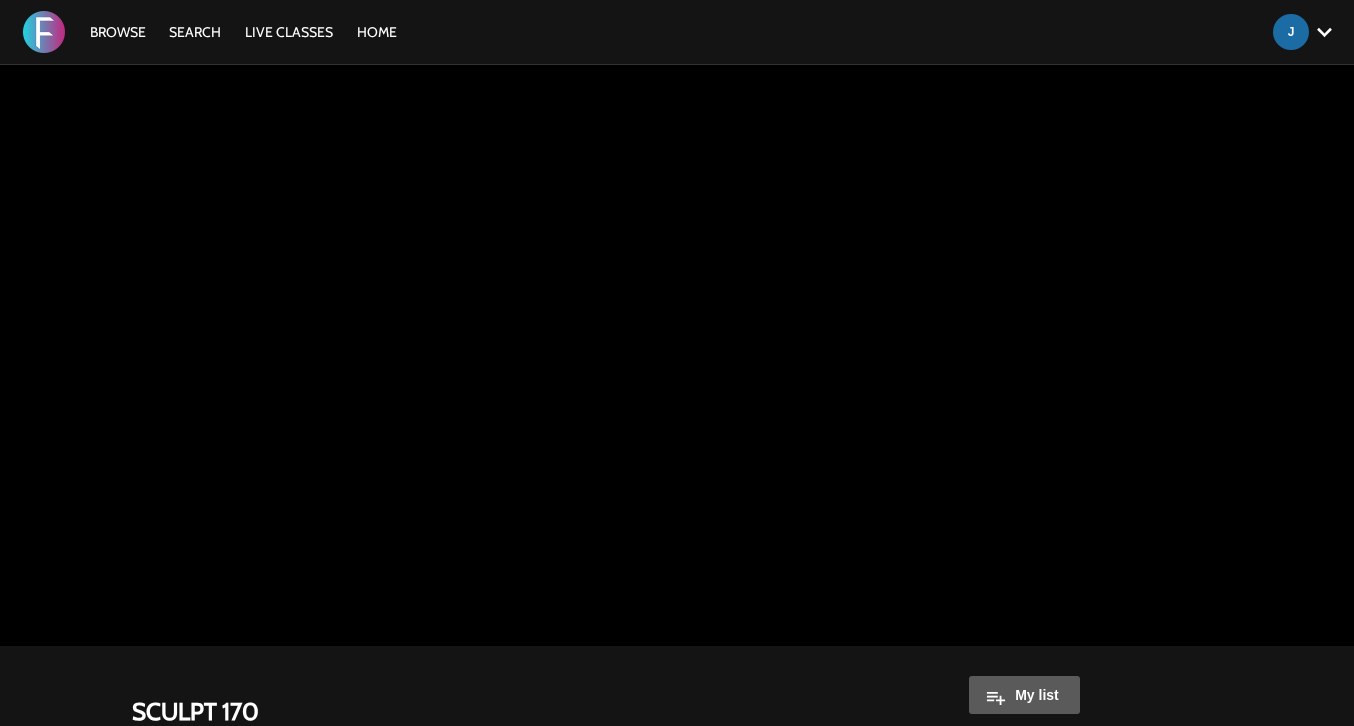 scroll, scrollTop: 0, scrollLeft: 0, axis: both 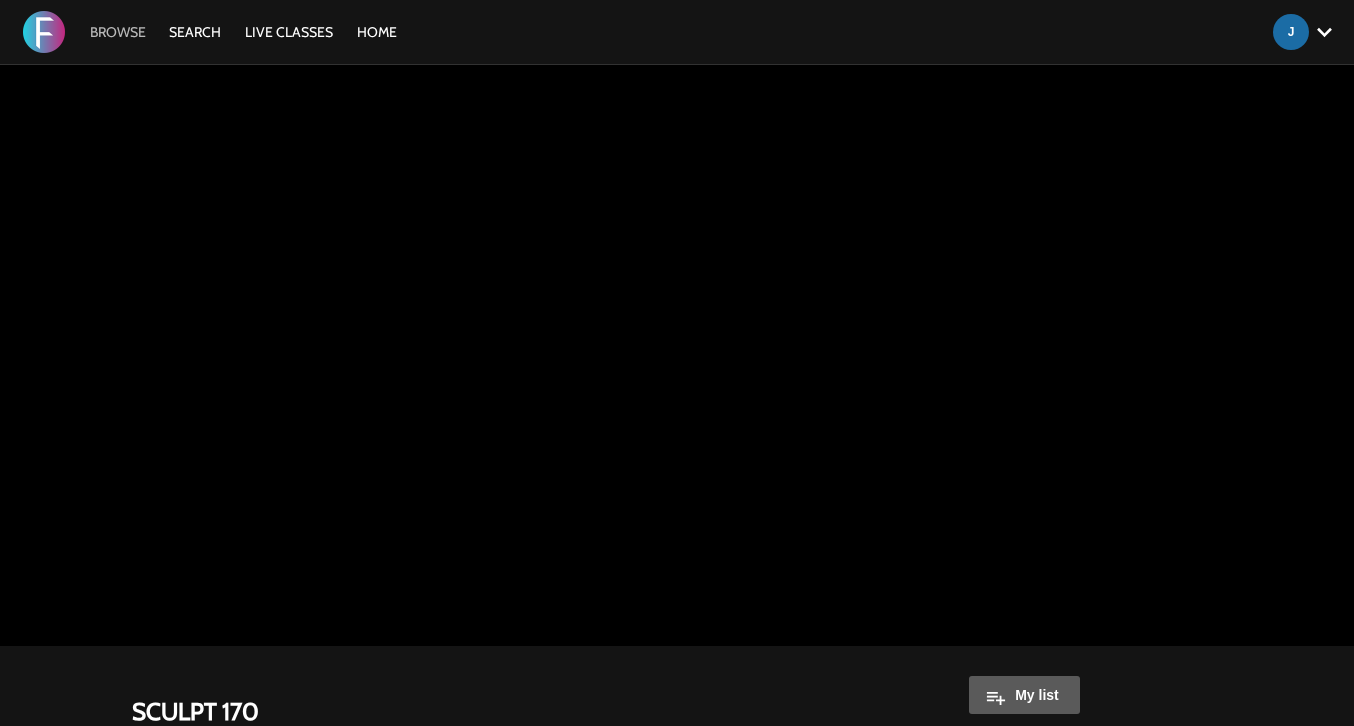 click on "Browse" at bounding box center (118, 32) 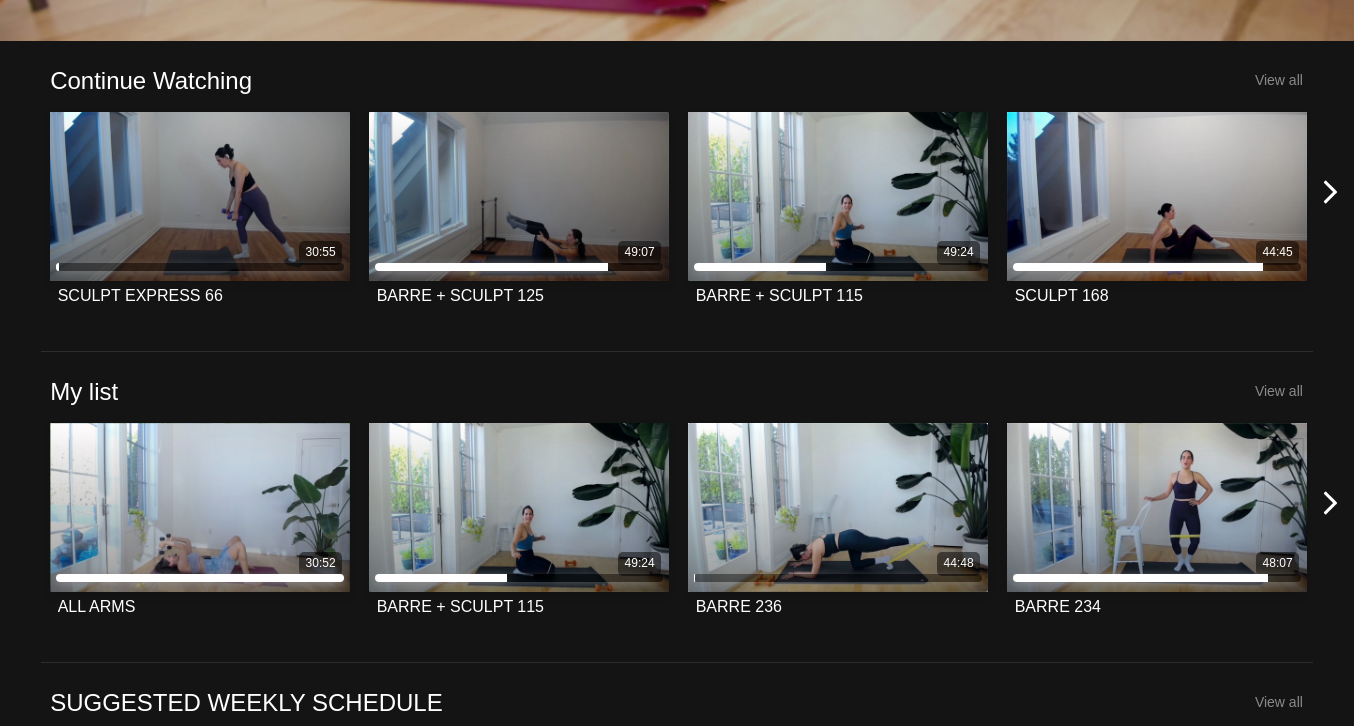 scroll, scrollTop: 536, scrollLeft: 0, axis: vertical 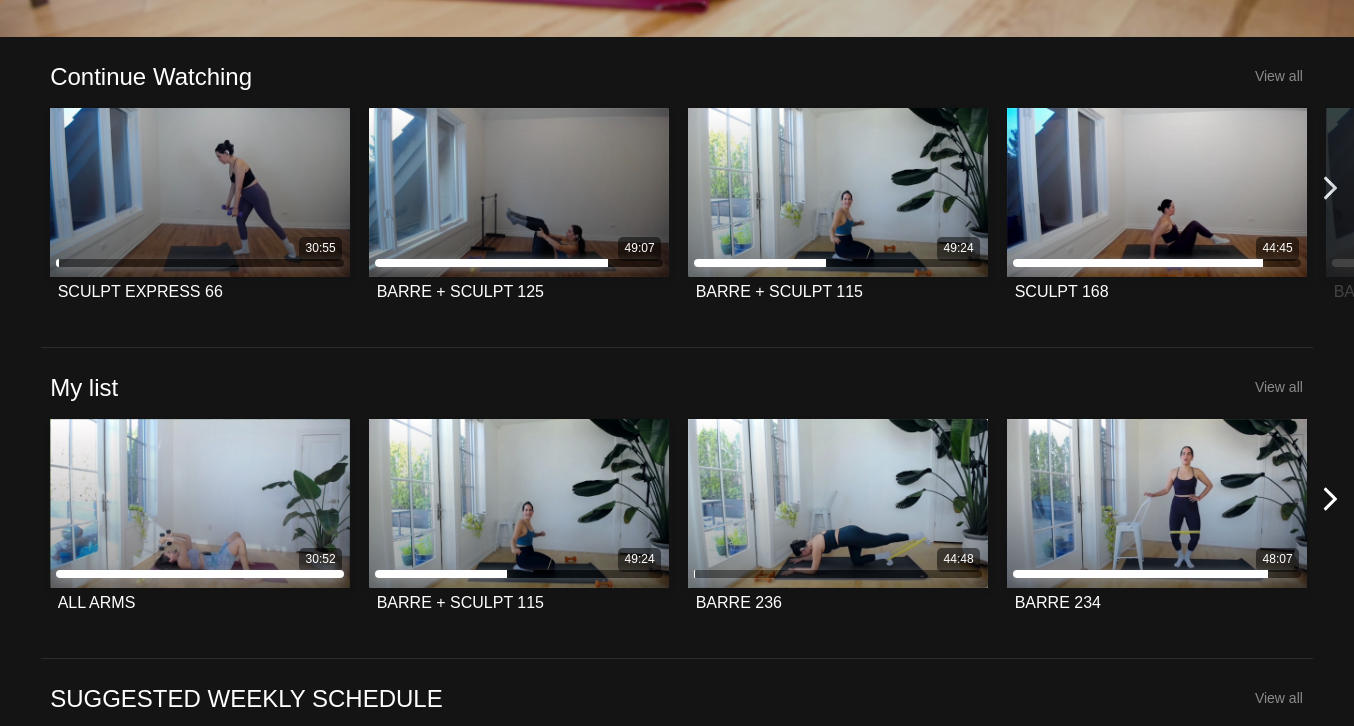click at bounding box center (1330, 187) 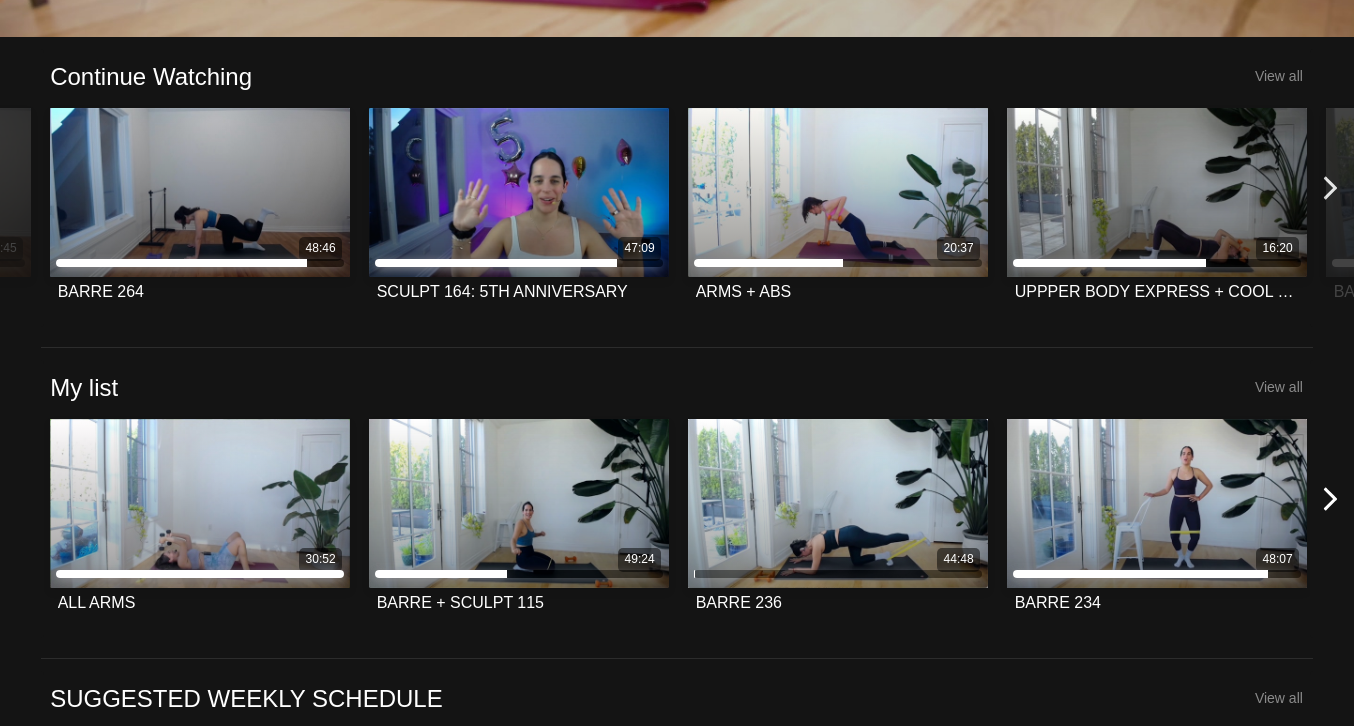 click at bounding box center (1330, 187) 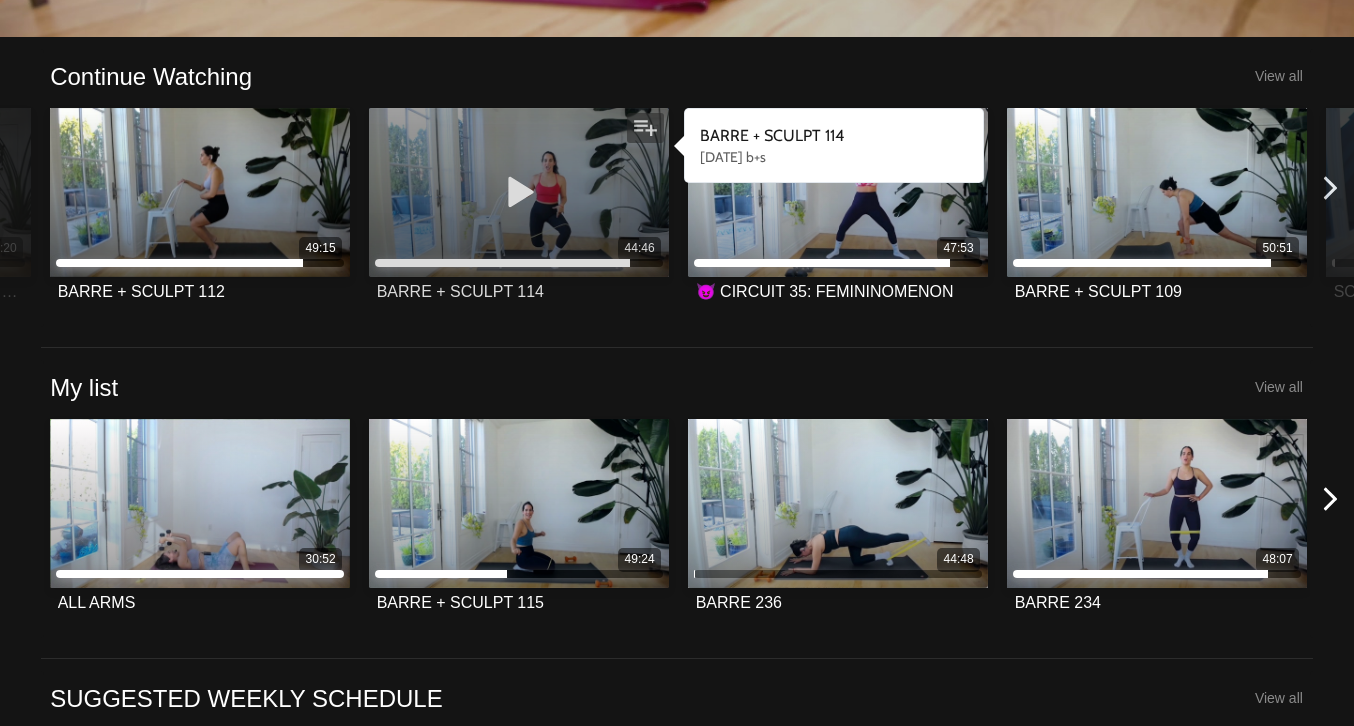 click at bounding box center (519, 192) 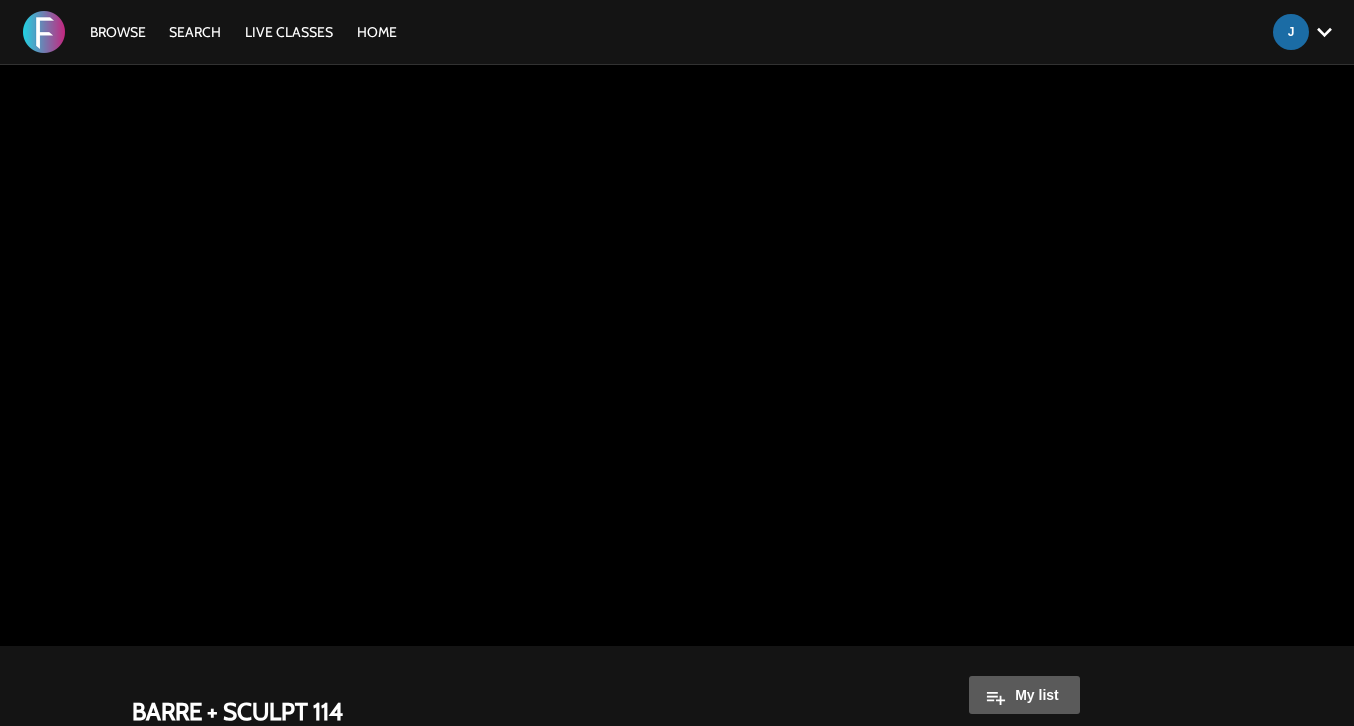 scroll, scrollTop: 0, scrollLeft: 0, axis: both 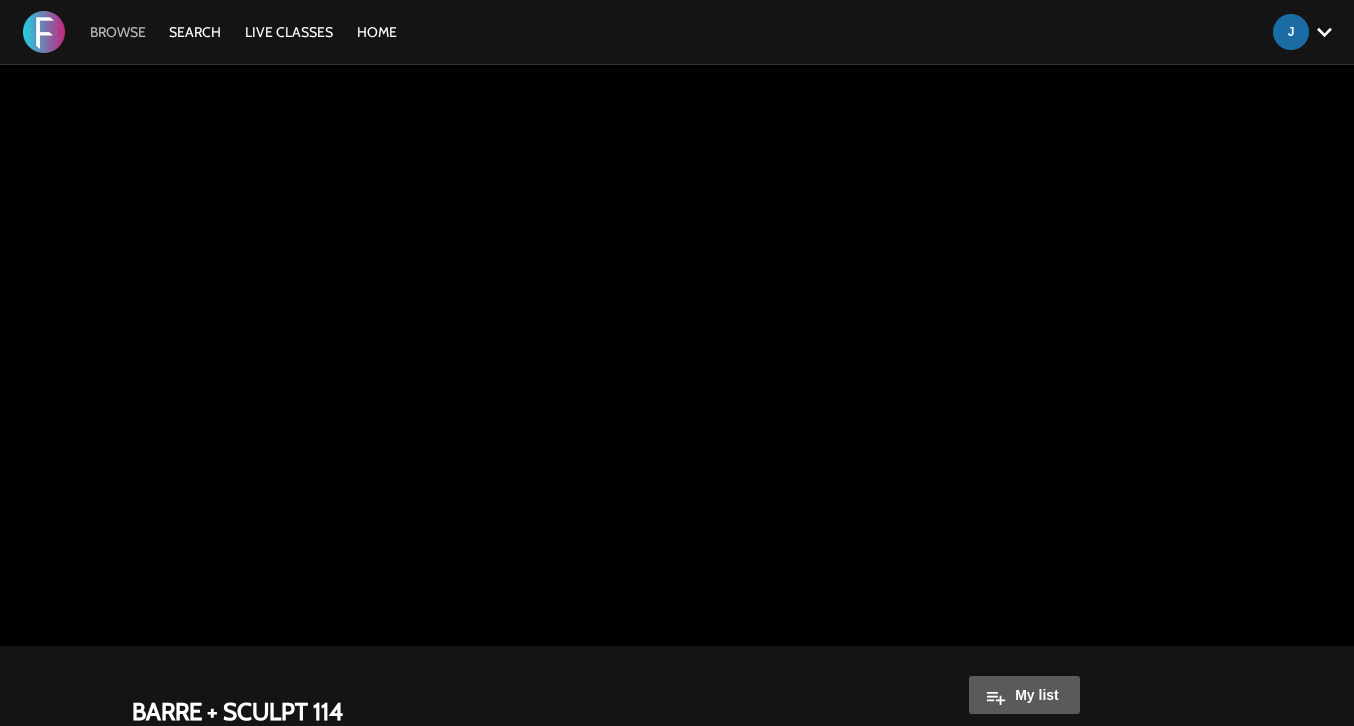 click on "Browse" at bounding box center (118, 32) 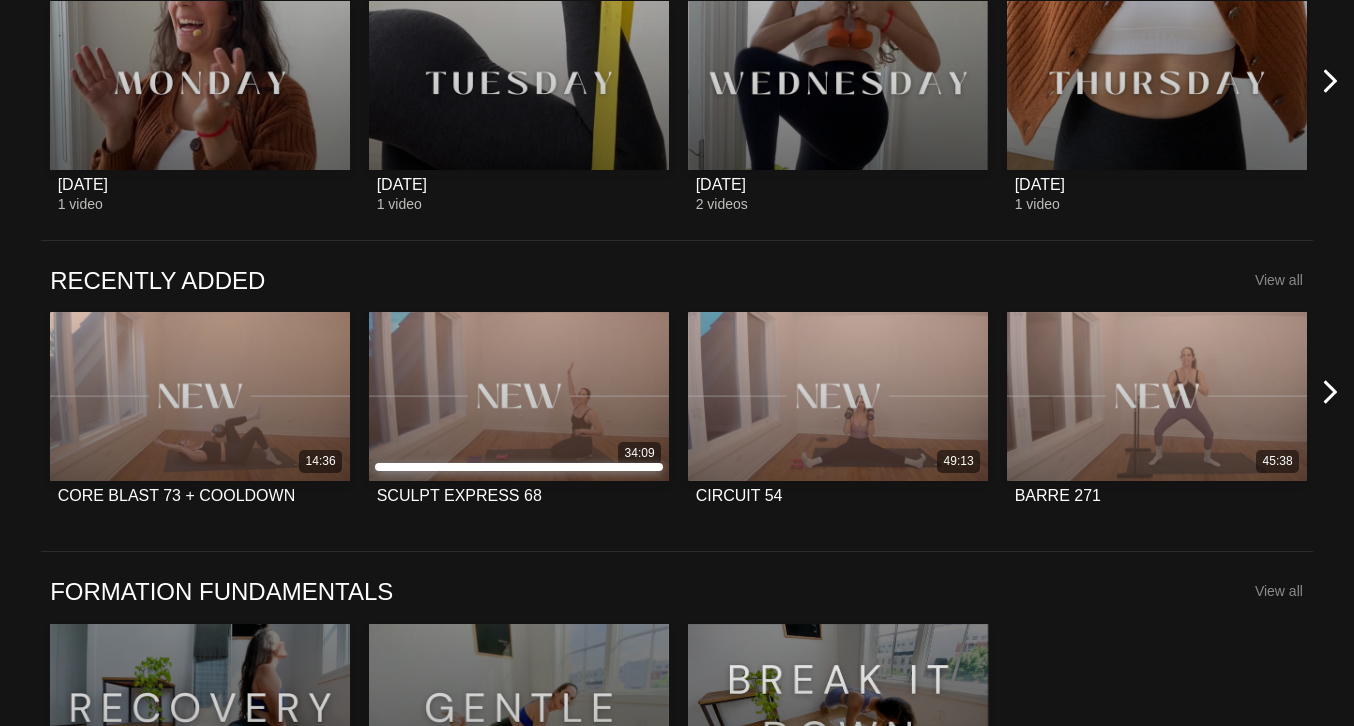 scroll, scrollTop: 1266, scrollLeft: 0, axis: vertical 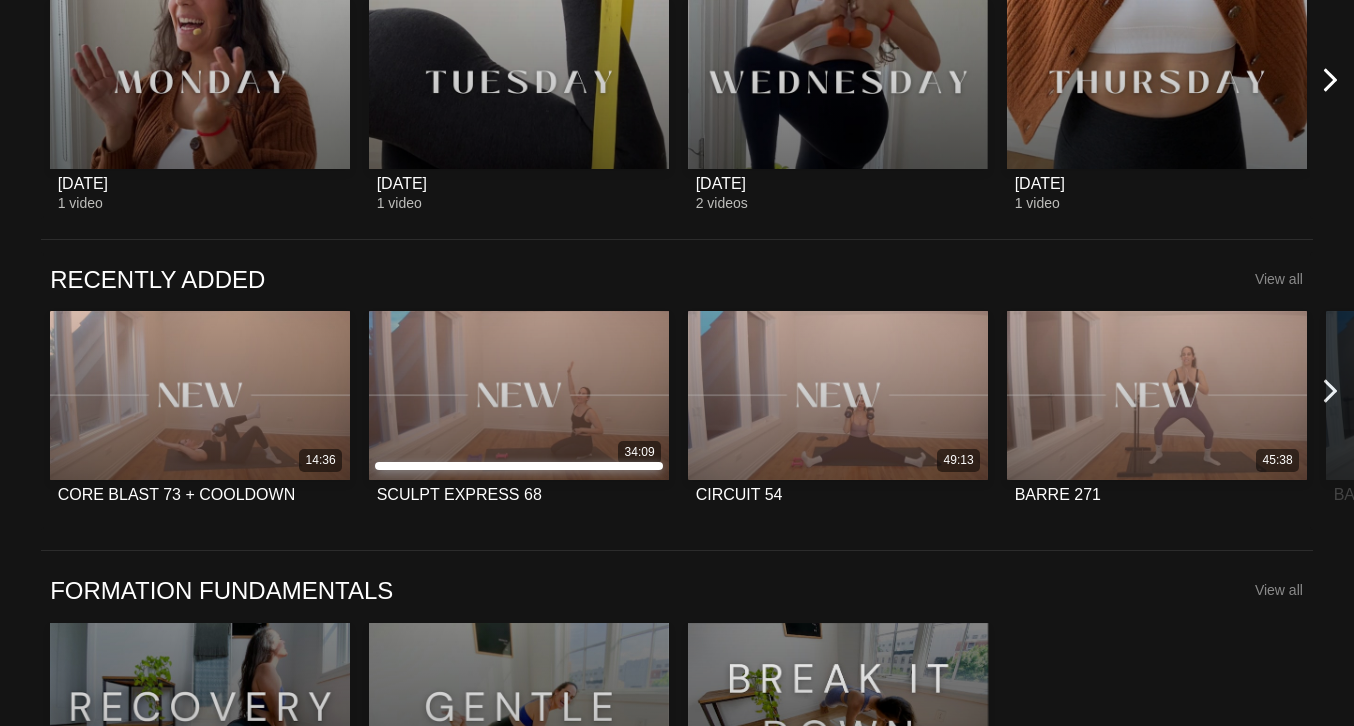 click at bounding box center (1330, 391) 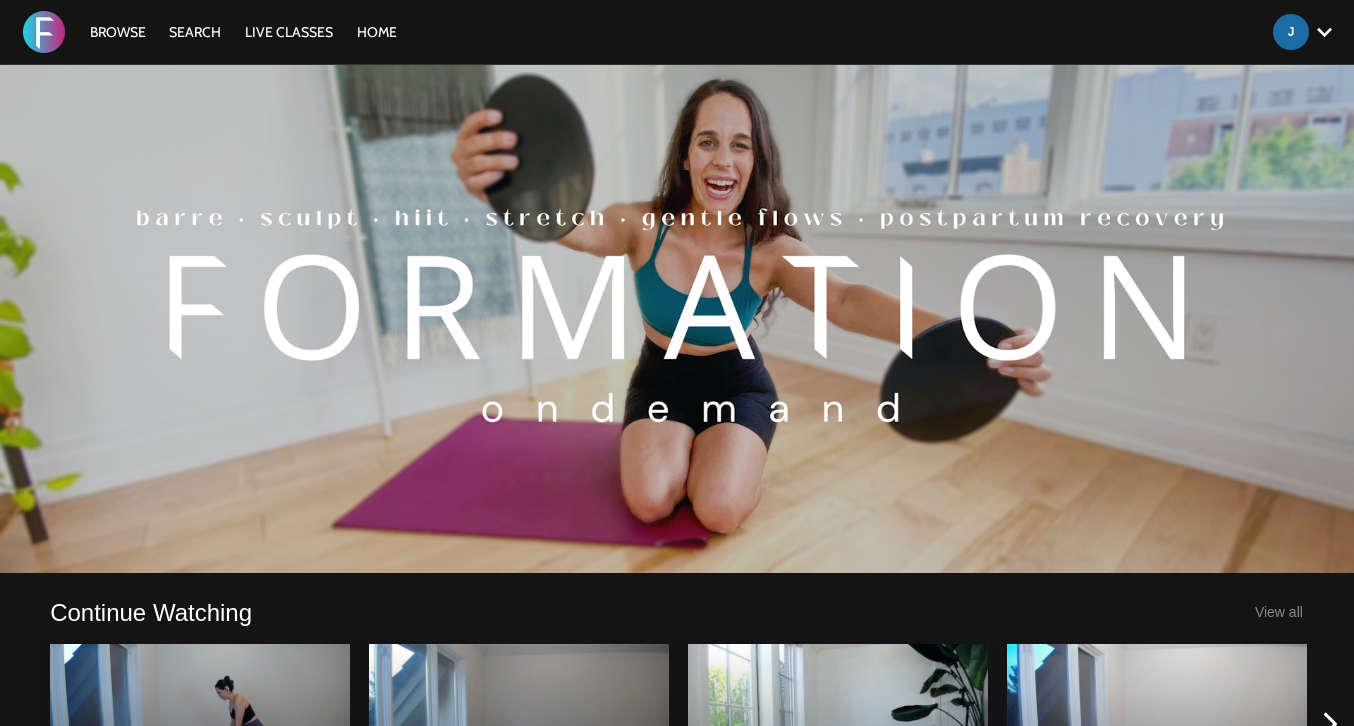 scroll, scrollTop: 0, scrollLeft: 0, axis: both 